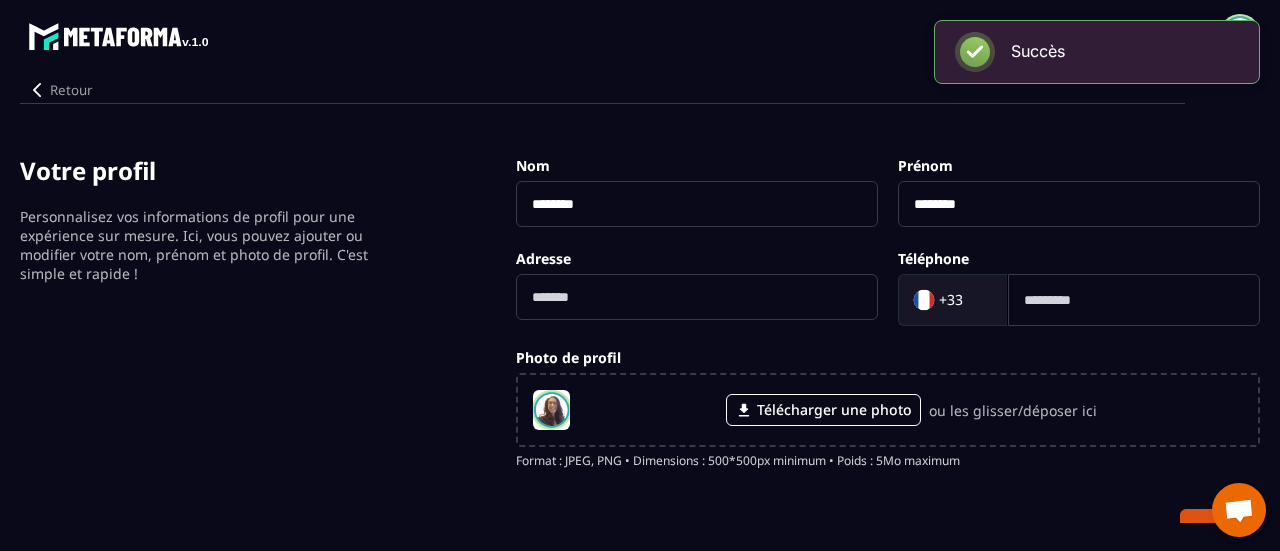 scroll, scrollTop: 0, scrollLeft: 0, axis: both 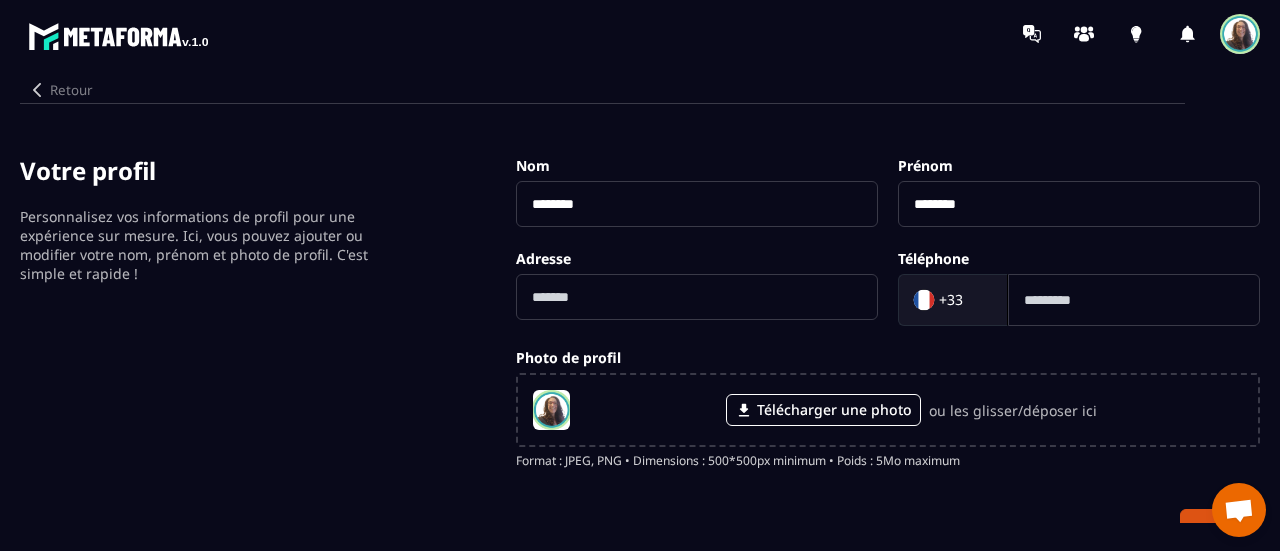 click on "Retour" at bounding box center [60, 90] 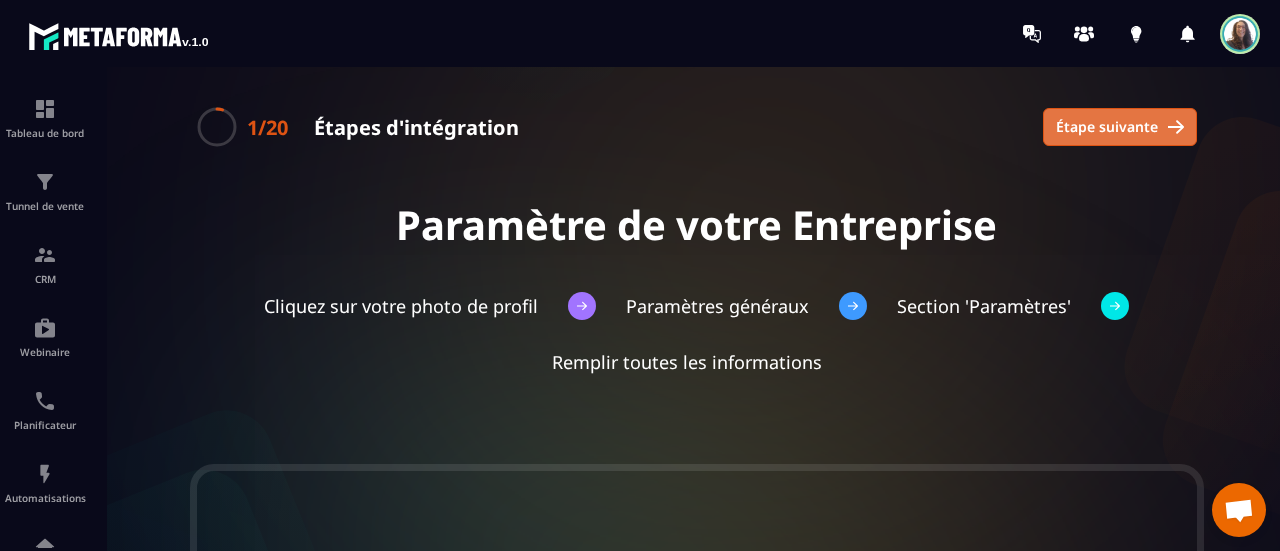 click on "Étape suivante" at bounding box center (1107, 127) 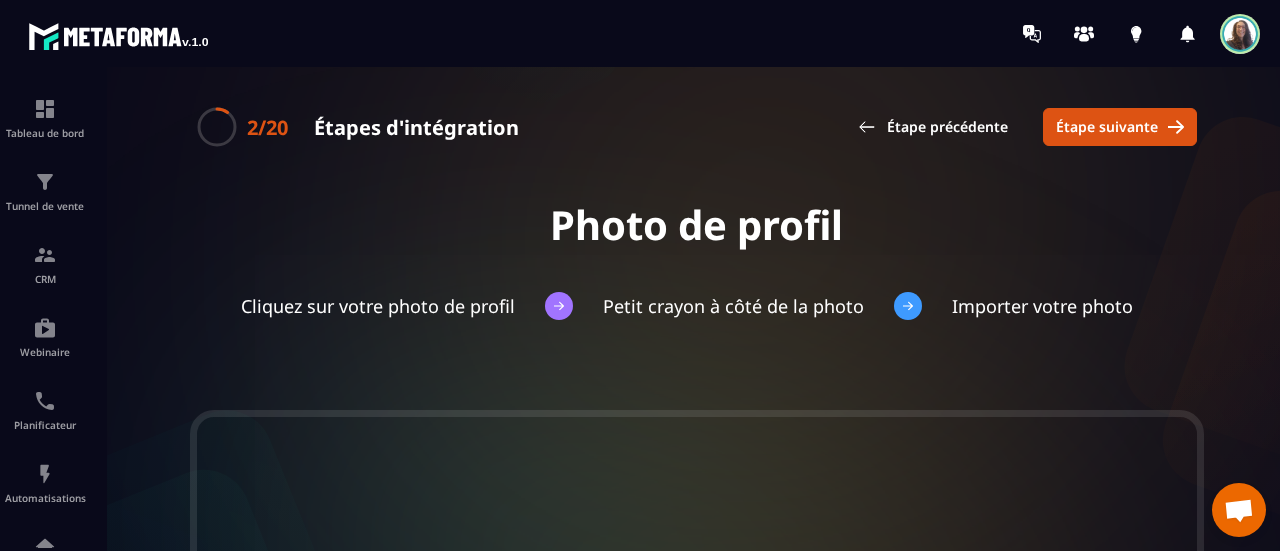 click on "Étape suivante" at bounding box center (1107, 127) 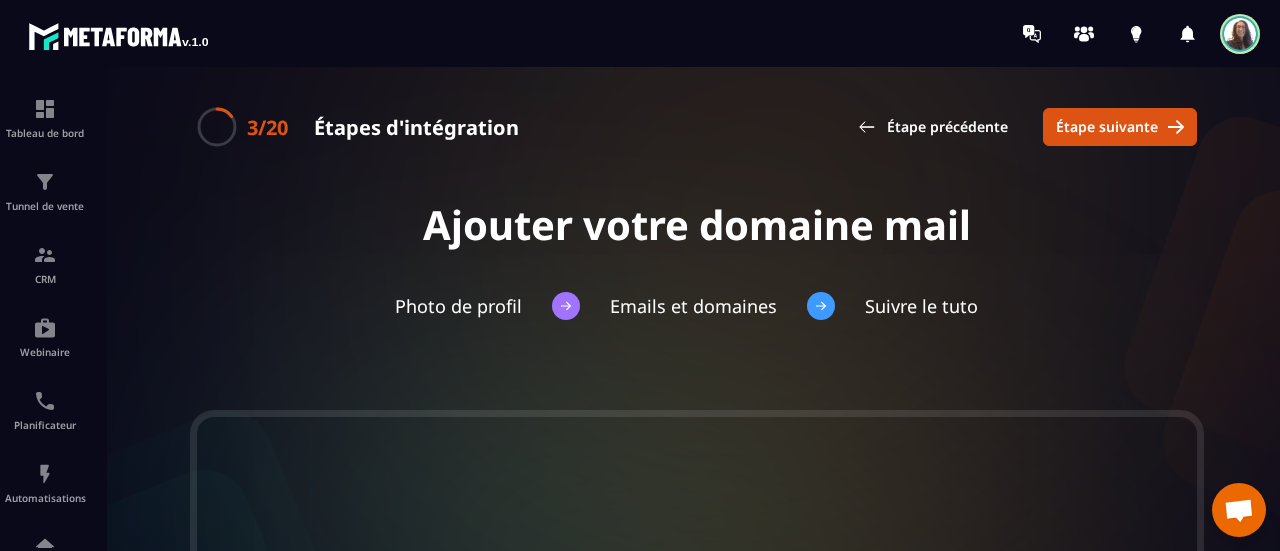 click at bounding box center [1240, 34] 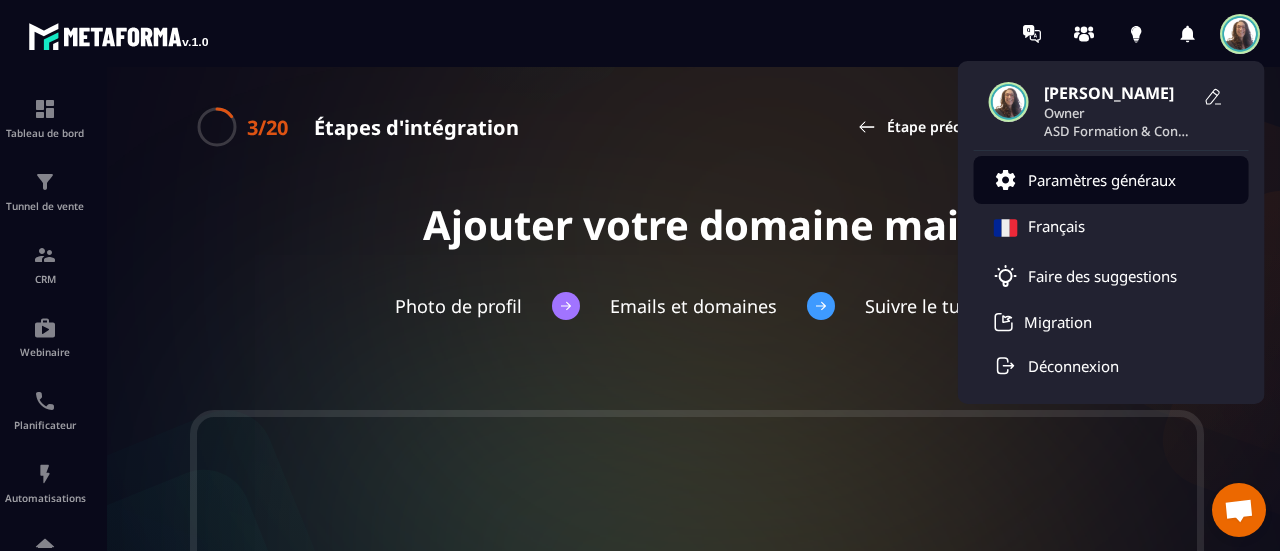 click on "Paramètres généraux" at bounding box center (1111, 180) 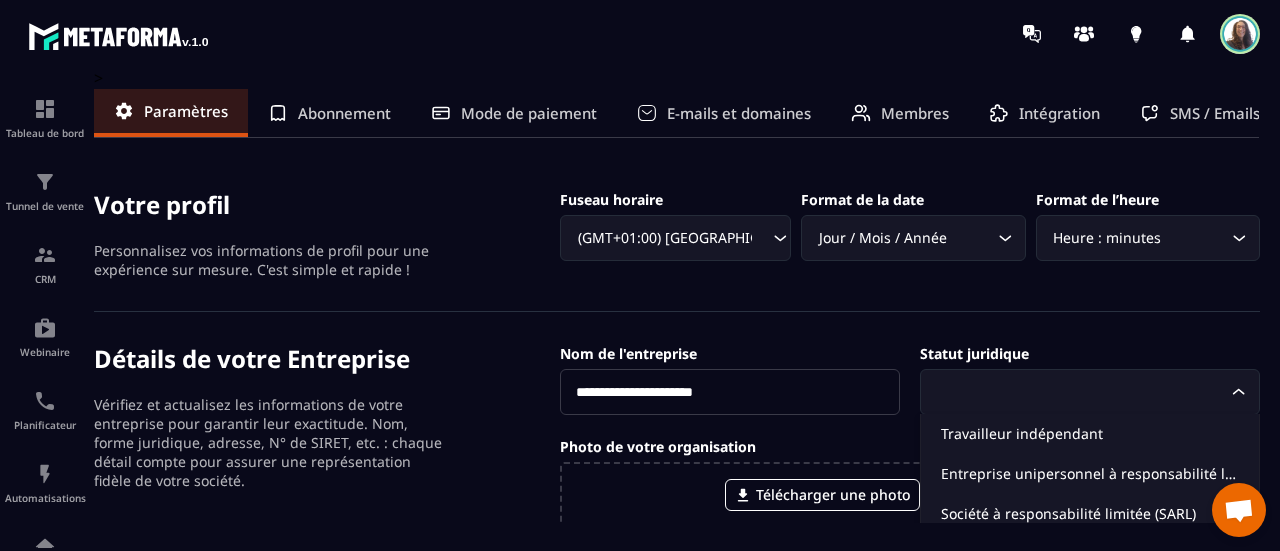 click on "Loading..." 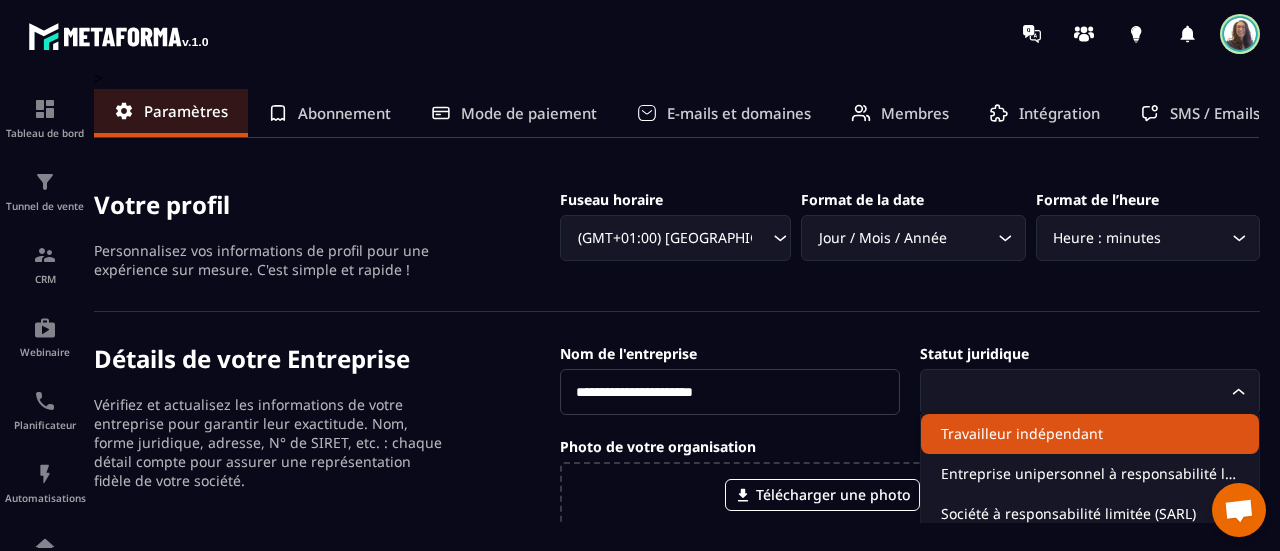 click on "Travailleur indépendant" 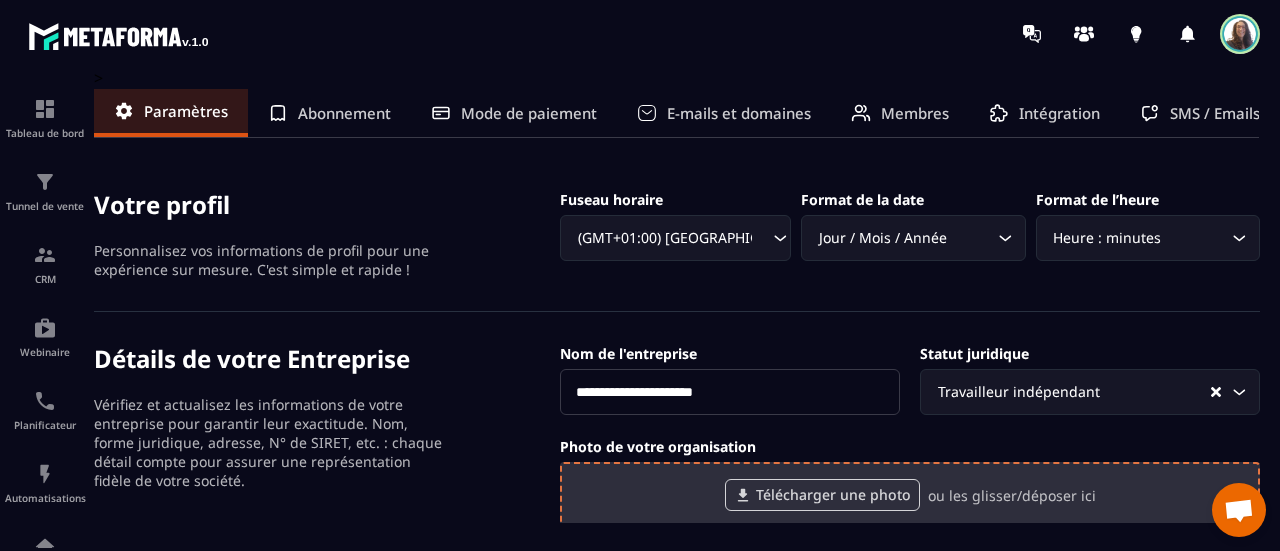 click on "Télécharger une photo" at bounding box center [822, 495] 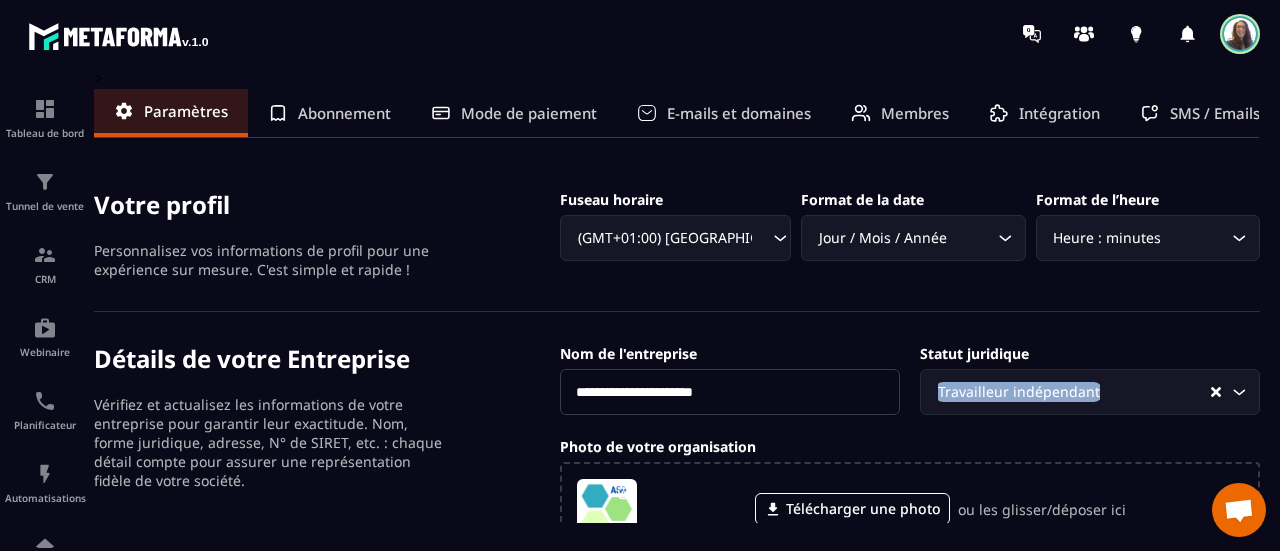 drag, startPoint x: 1268, startPoint y: 342, endPoint x: 1270, endPoint y: 372, distance: 30.066593 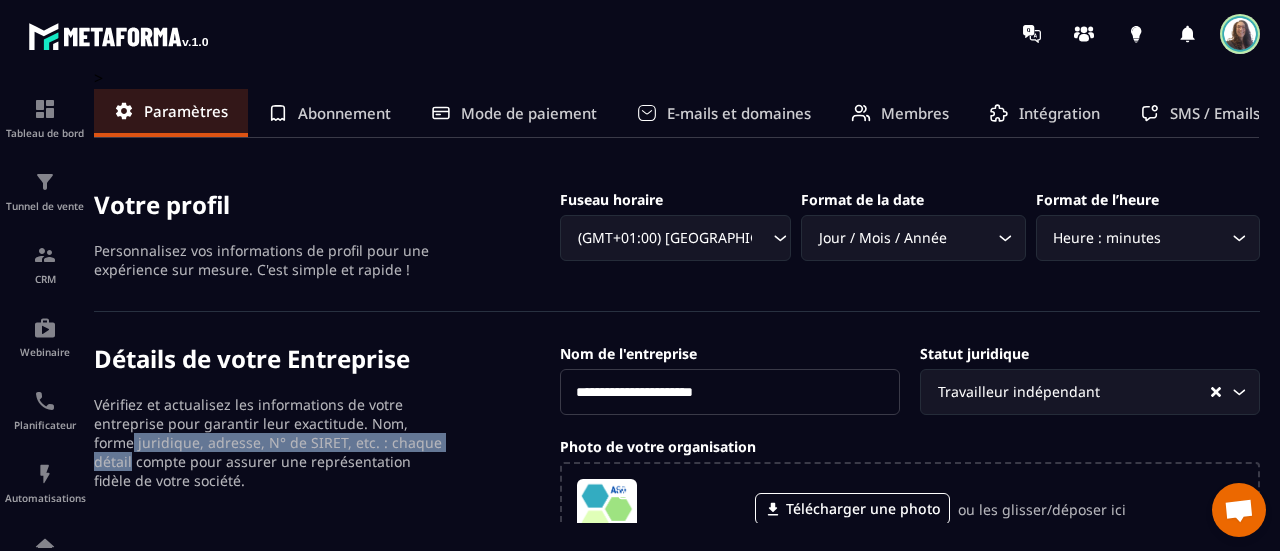 drag, startPoint x: 426, startPoint y: 435, endPoint x: 442, endPoint y: 434, distance: 16.03122 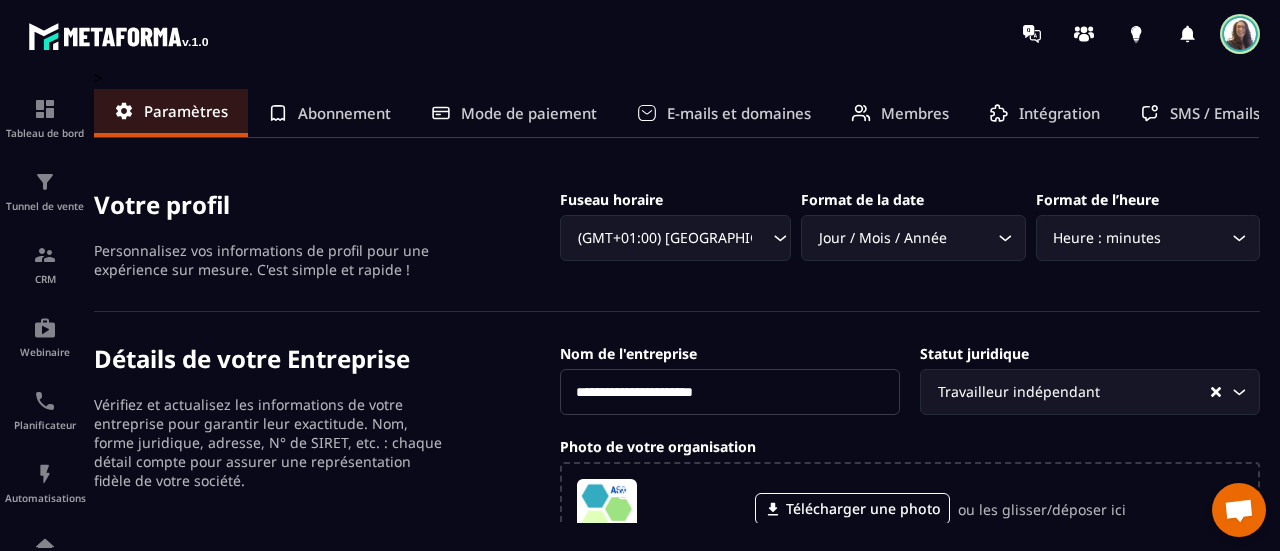 click on "**********" at bounding box center [640, 309] 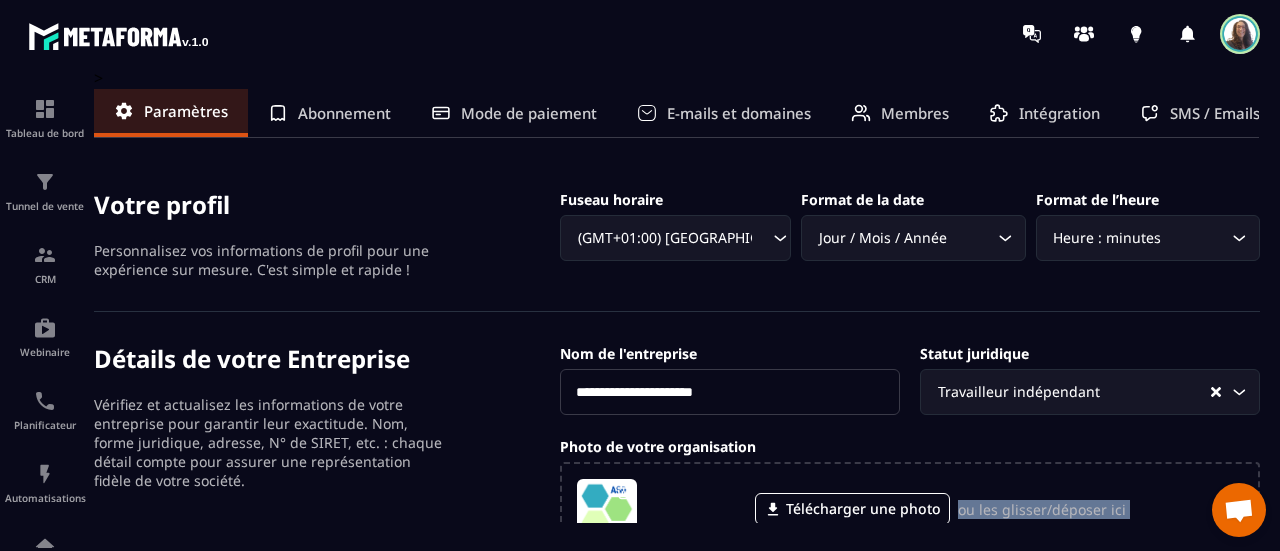 click on "**********" at bounding box center (640, 309) 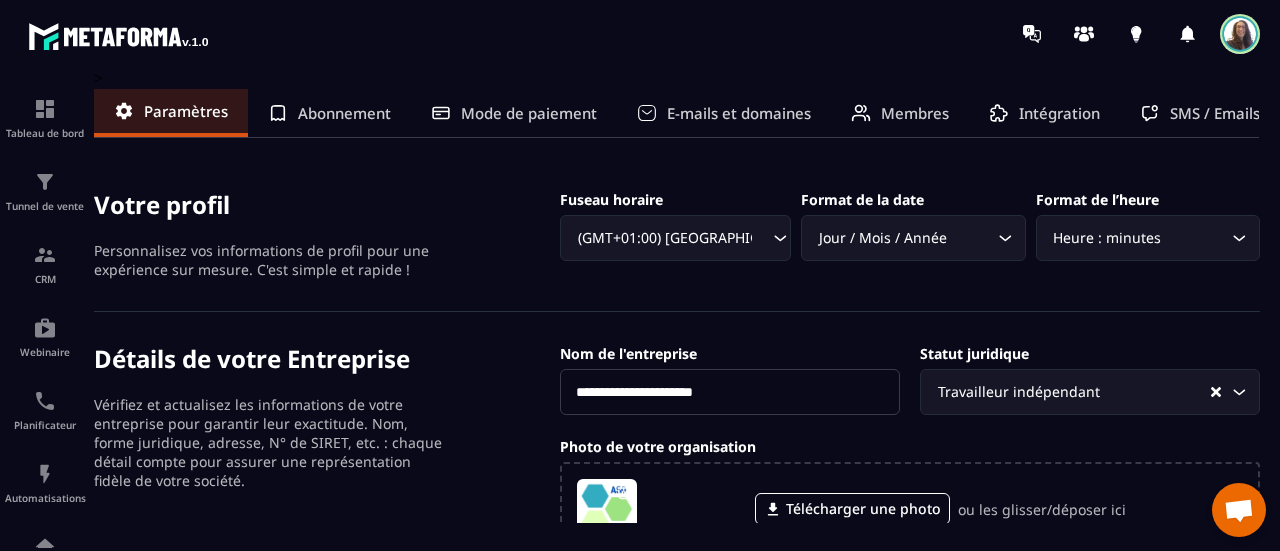 click on "**********" at bounding box center (640, 309) 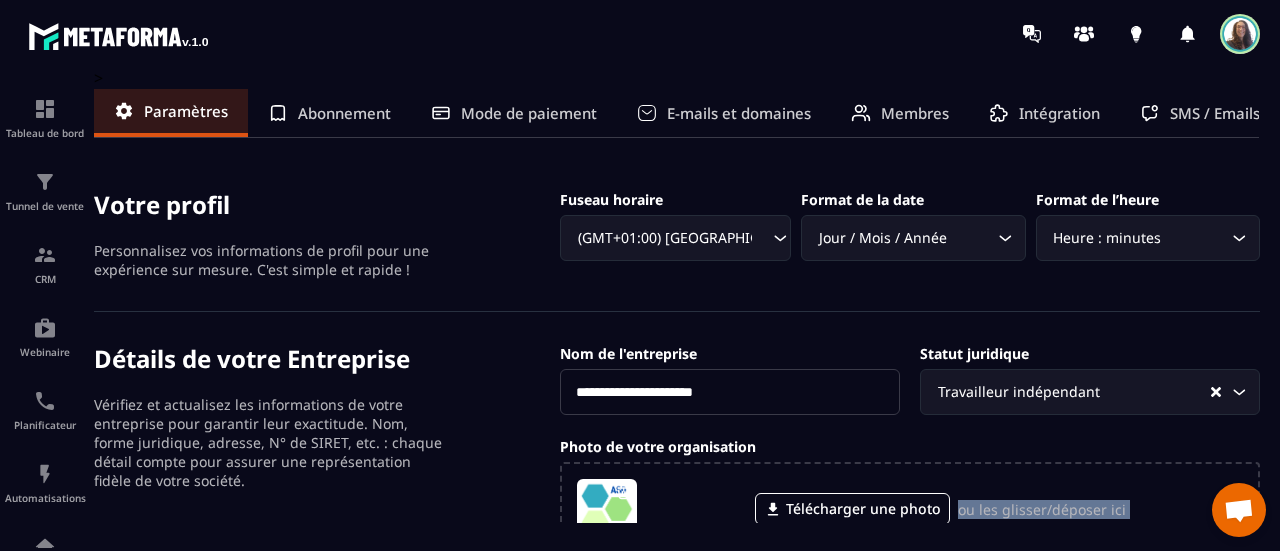 click on "**********" at bounding box center [640, 309] 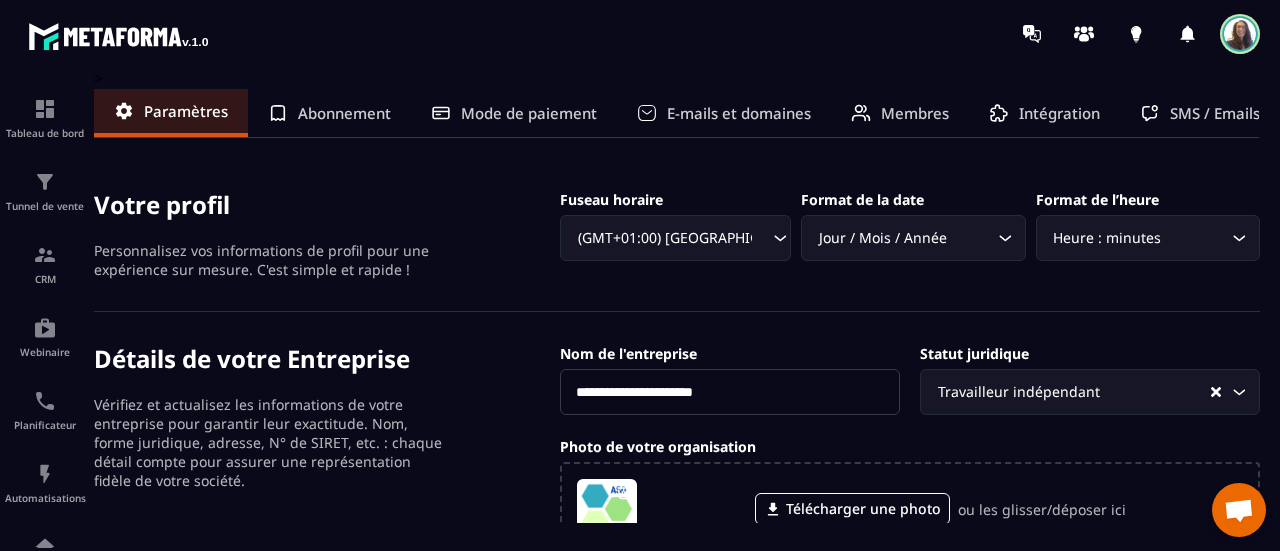 click on "**********" at bounding box center [640, 309] 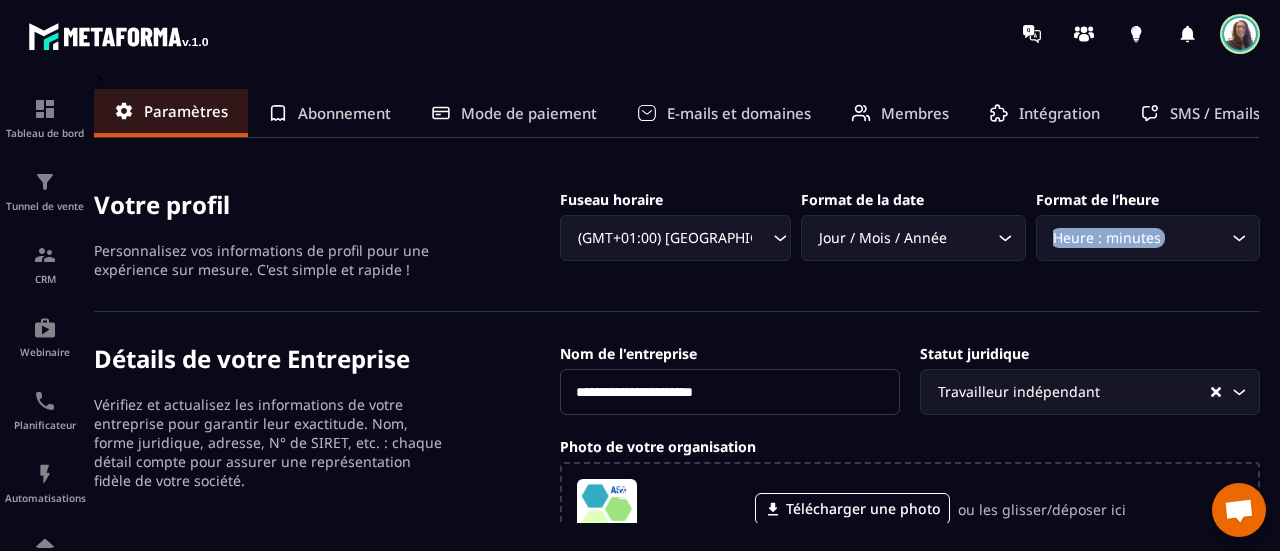 drag, startPoint x: 1279, startPoint y: 255, endPoint x: 1279, endPoint y: 168, distance: 87 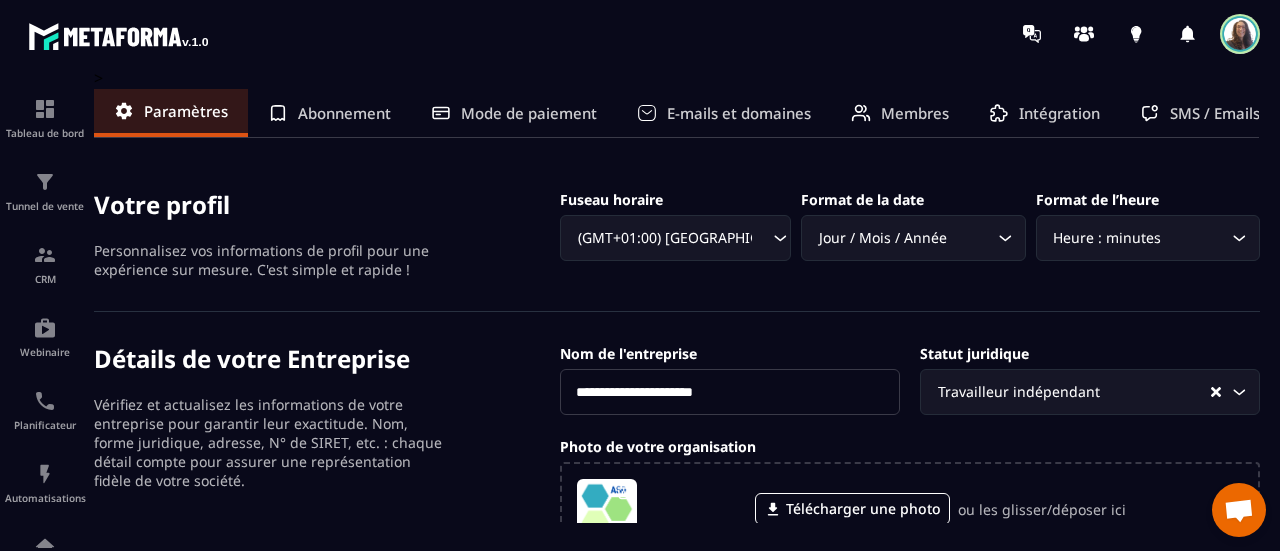 click on "Abonnement" at bounding box center [344, 113] 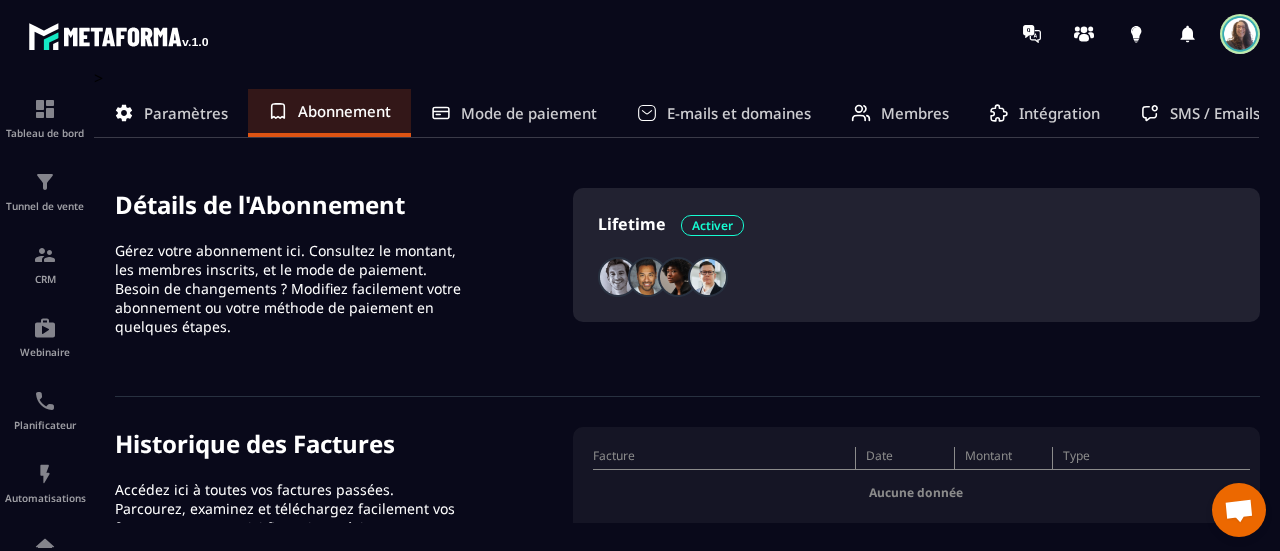 click on "Activer" at bounding box center [712, 225] 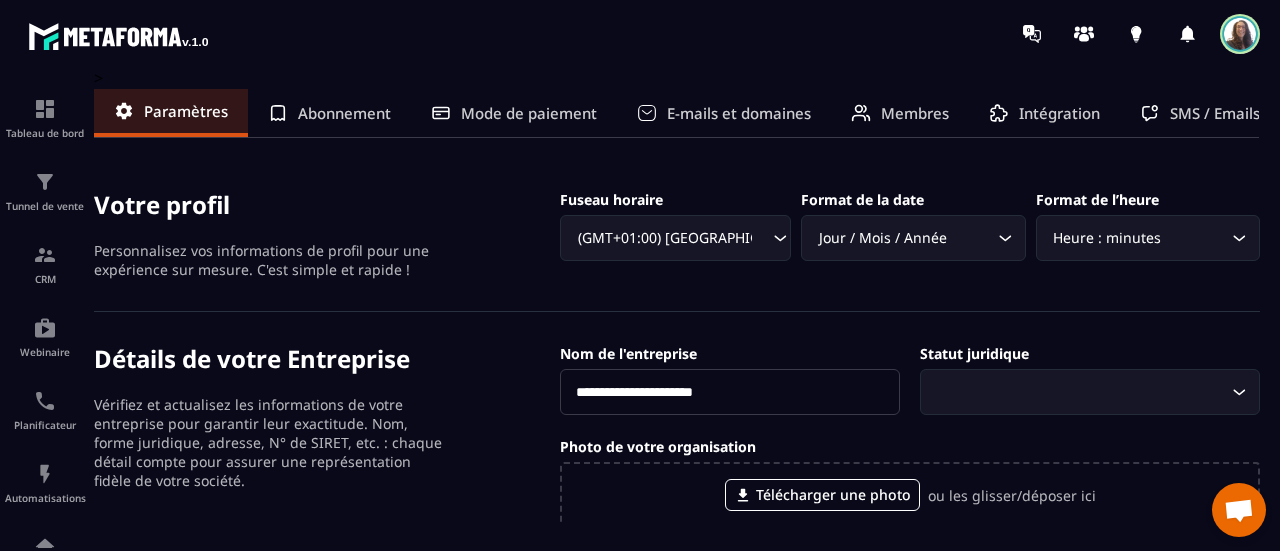 click on "**********" at bounding box center (640, 309) 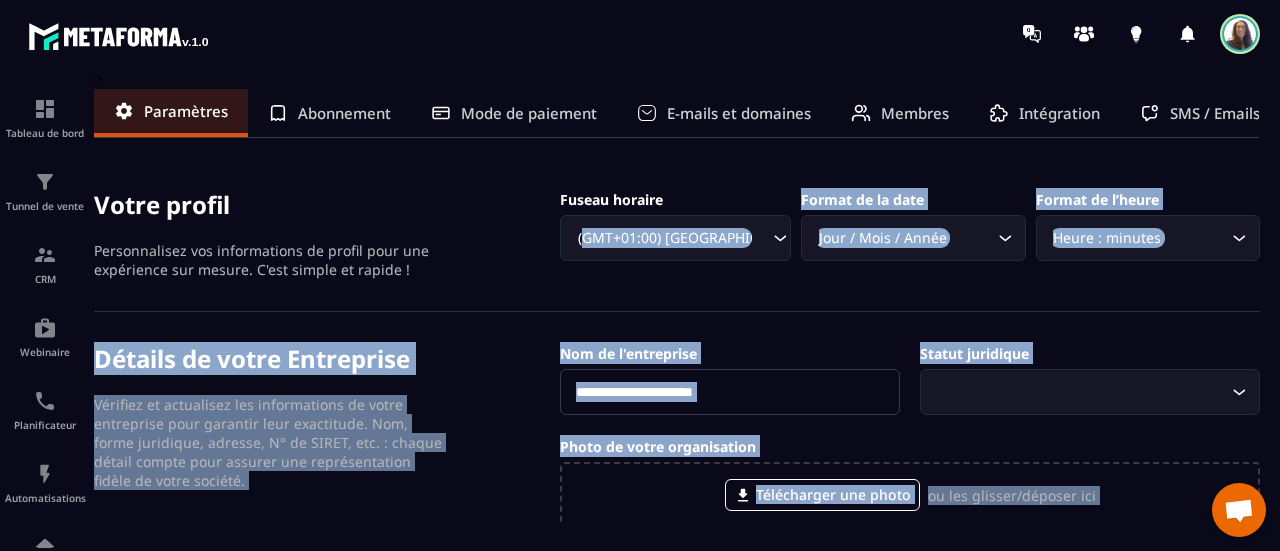 drag, startPoint x: 1276, startPoint y: 494, endPoint x: 541, endPoint y: 279, distance: 765.80023 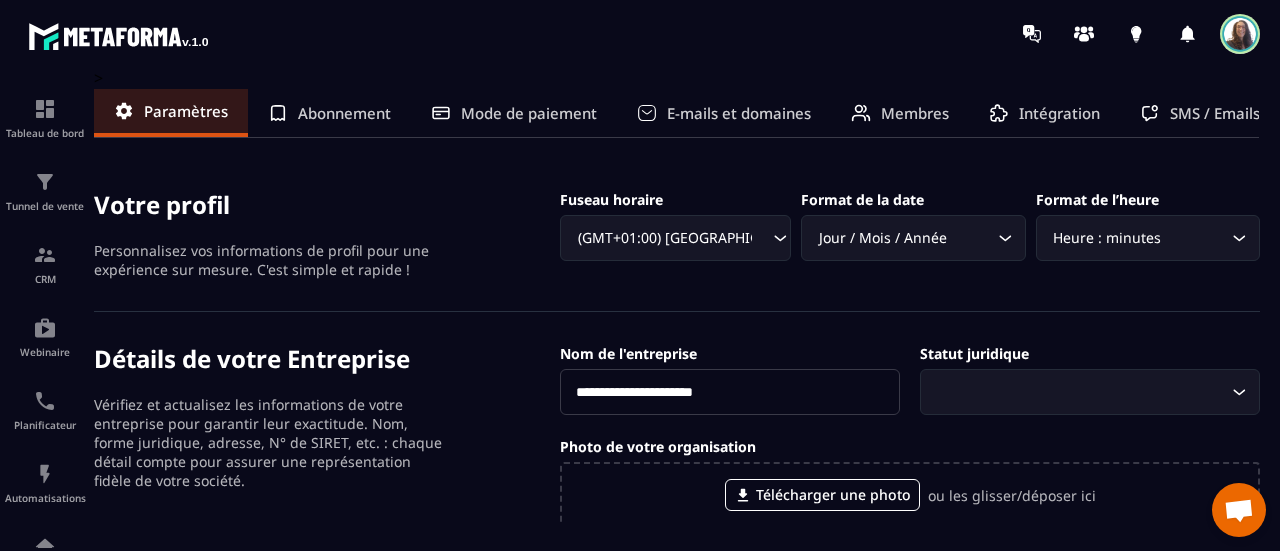 click on "Abonnement" at bounding box center (344, 113) 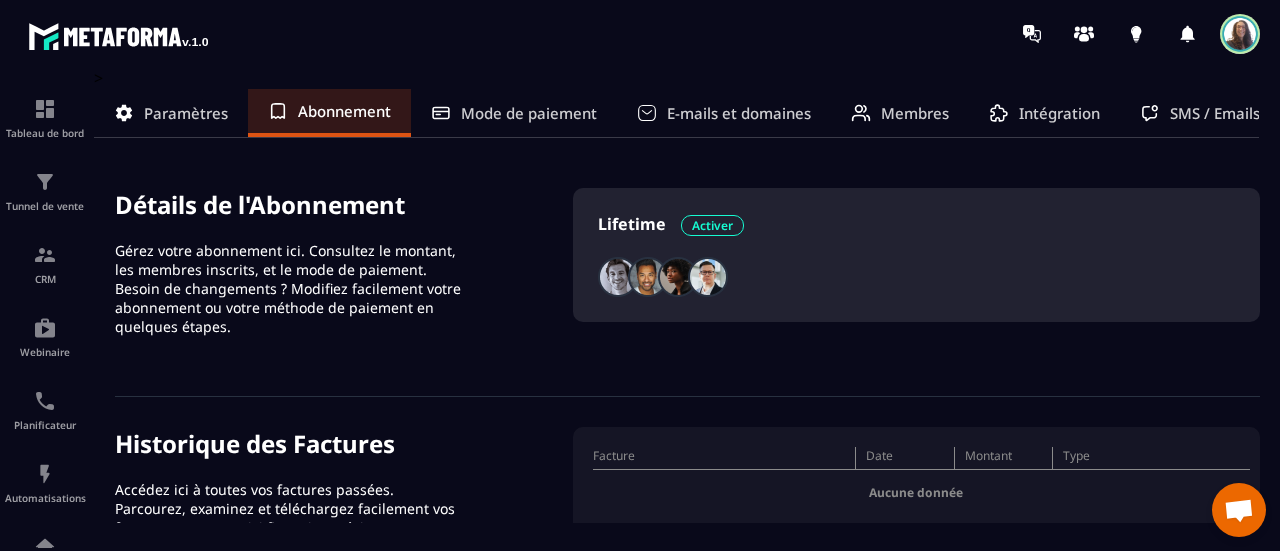 click on "Paramètres" 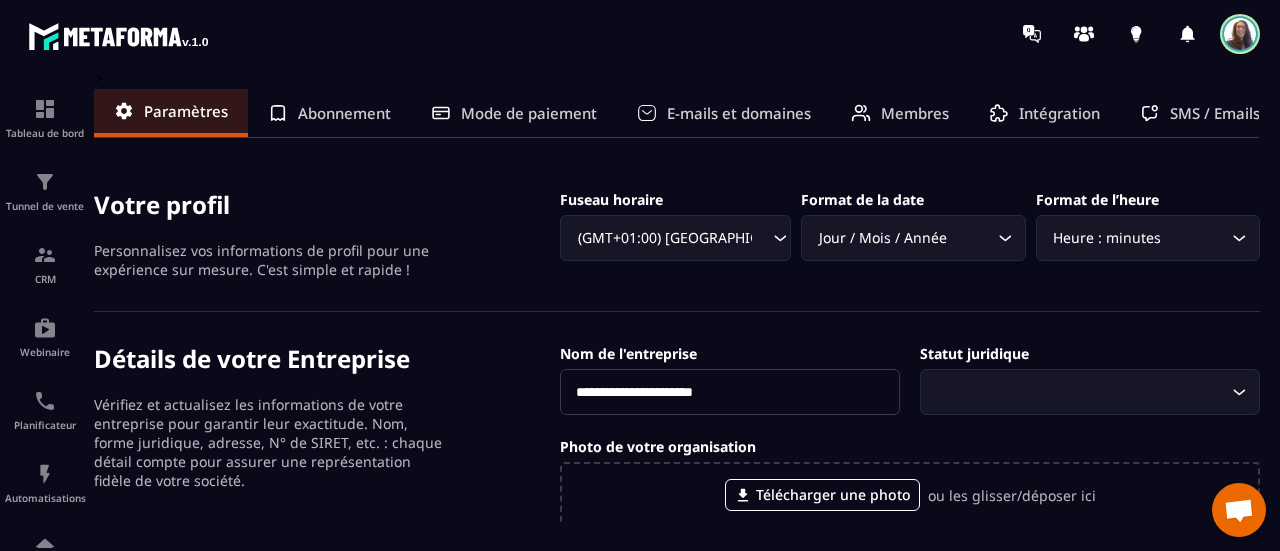 click on "**********" at bounding box center (640, 309) 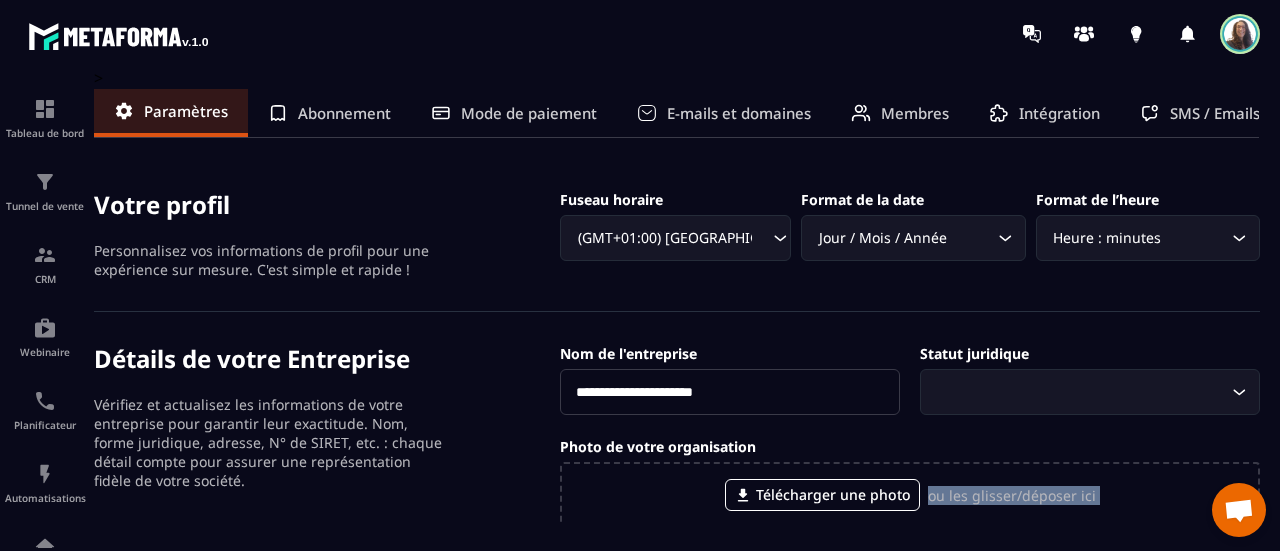 click on "**********" at bounding box center [640, 309] 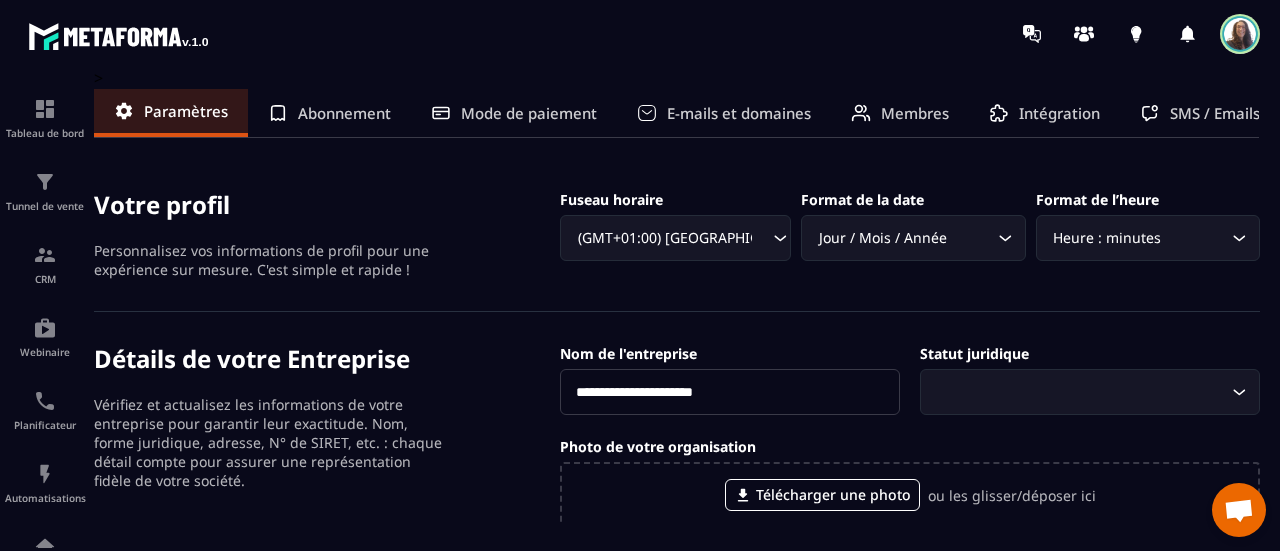 click on "Détails de votre Entreprise" at bounding box center (327, 358) 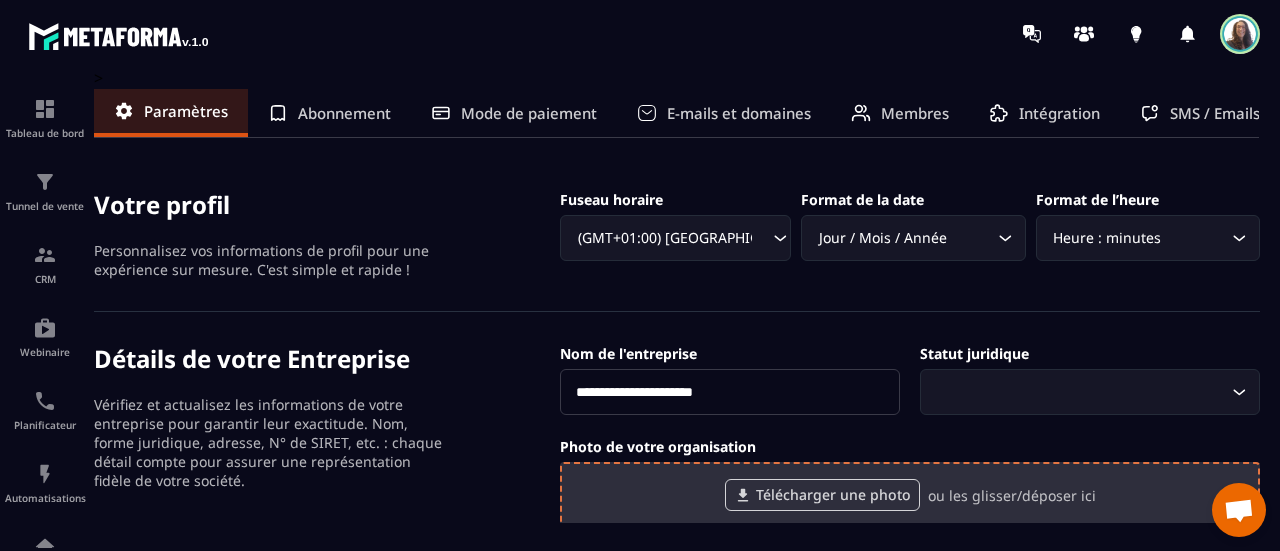 click on "Télécharger une photo" at bounding box center [822, 495] 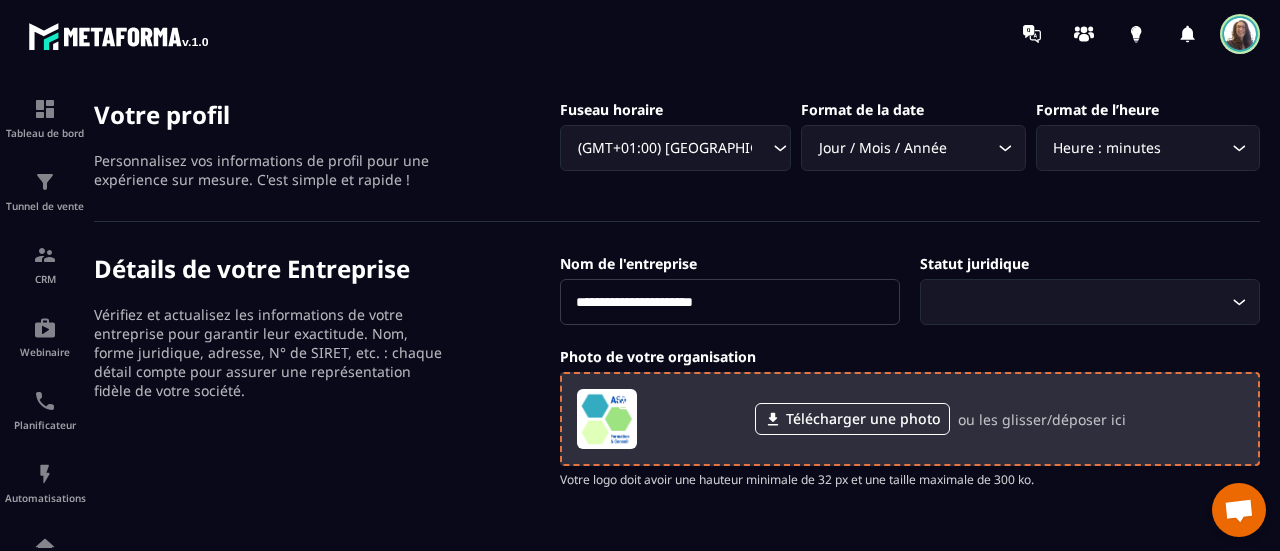 scroll, scrollTop: 200, scrollLeft: 0, axis: vertical 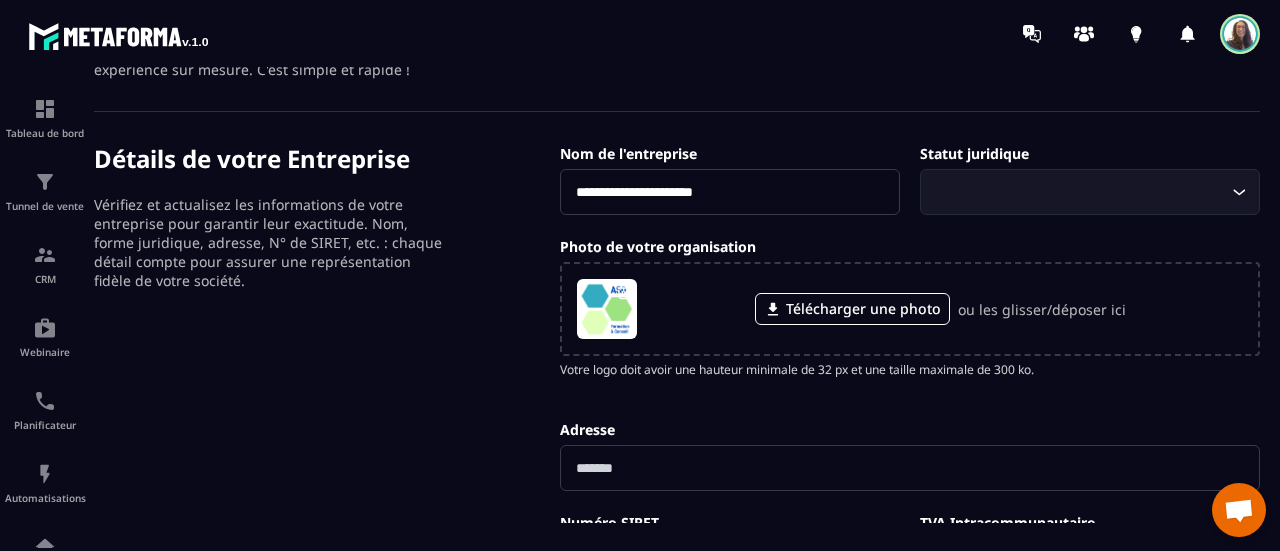 click at bounding box center [910, 468] 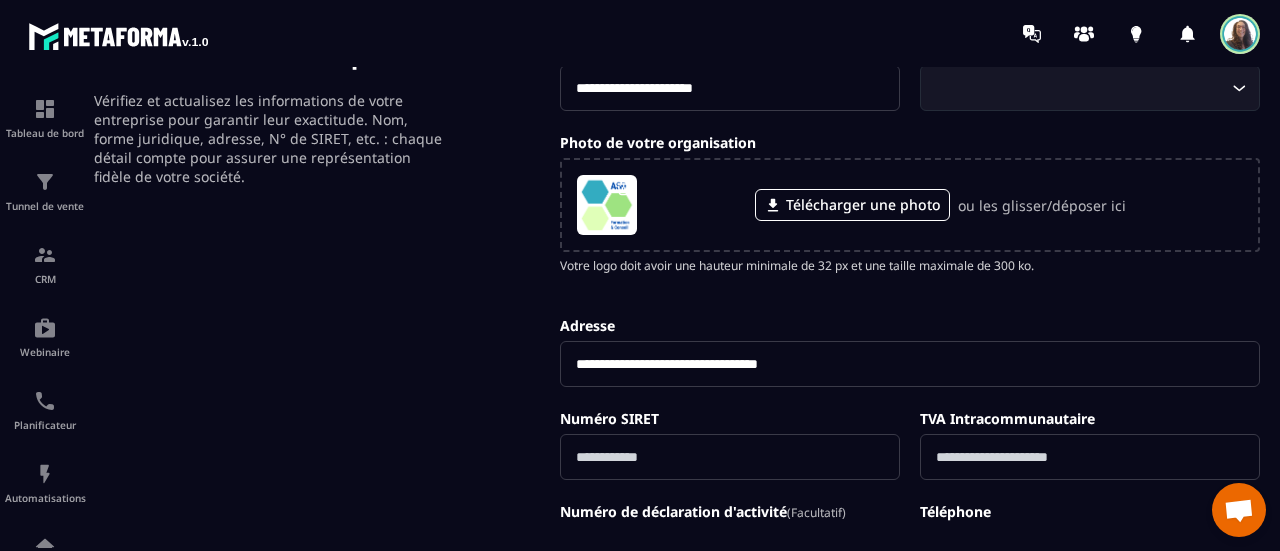 scroll, scrollTop: 500, scrollLeft: 0, axis: vertical 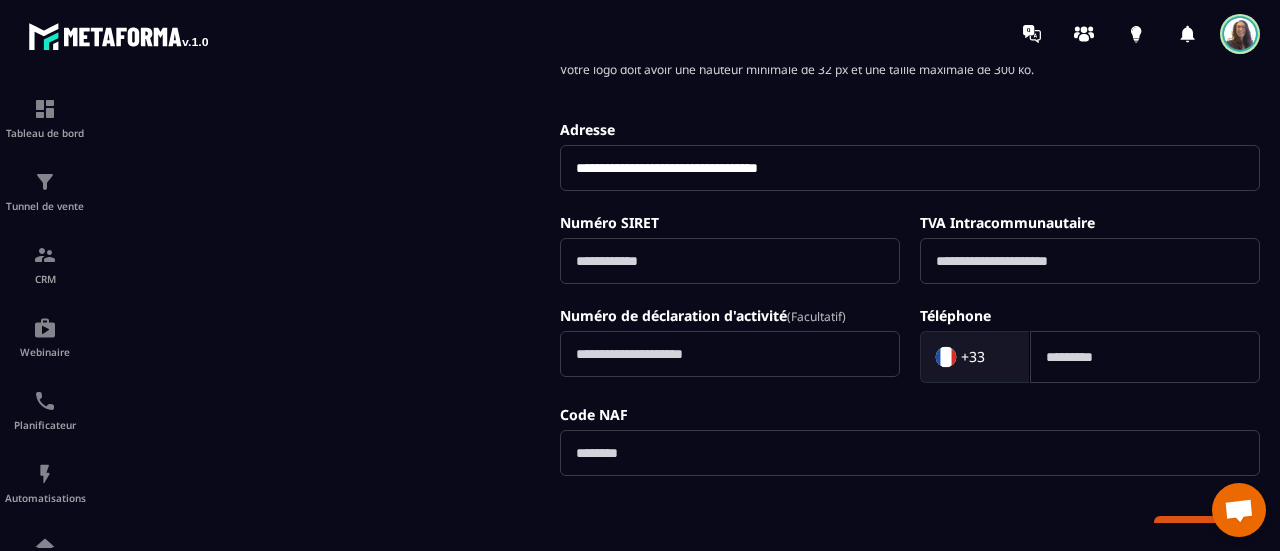 click at bounding box center (730, 261) 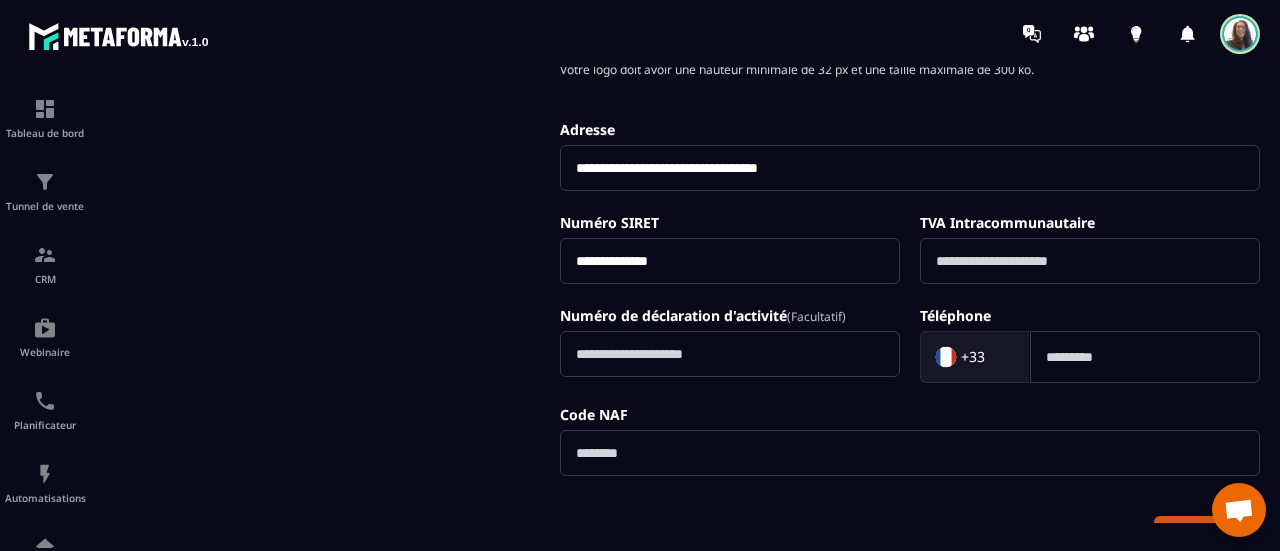 type on "**********" 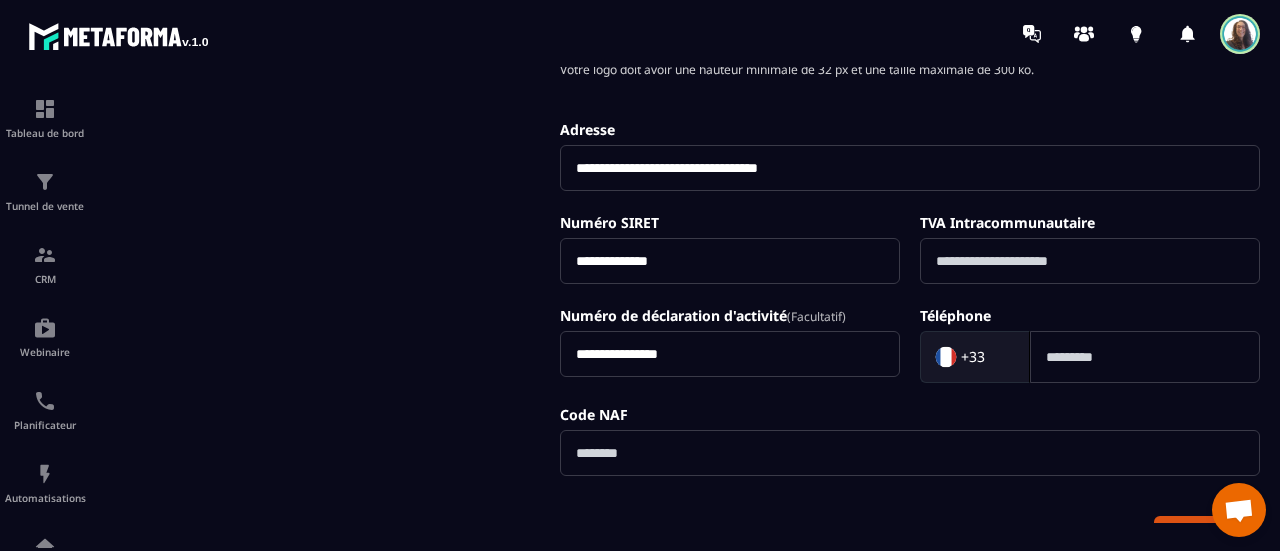 type on "**********" 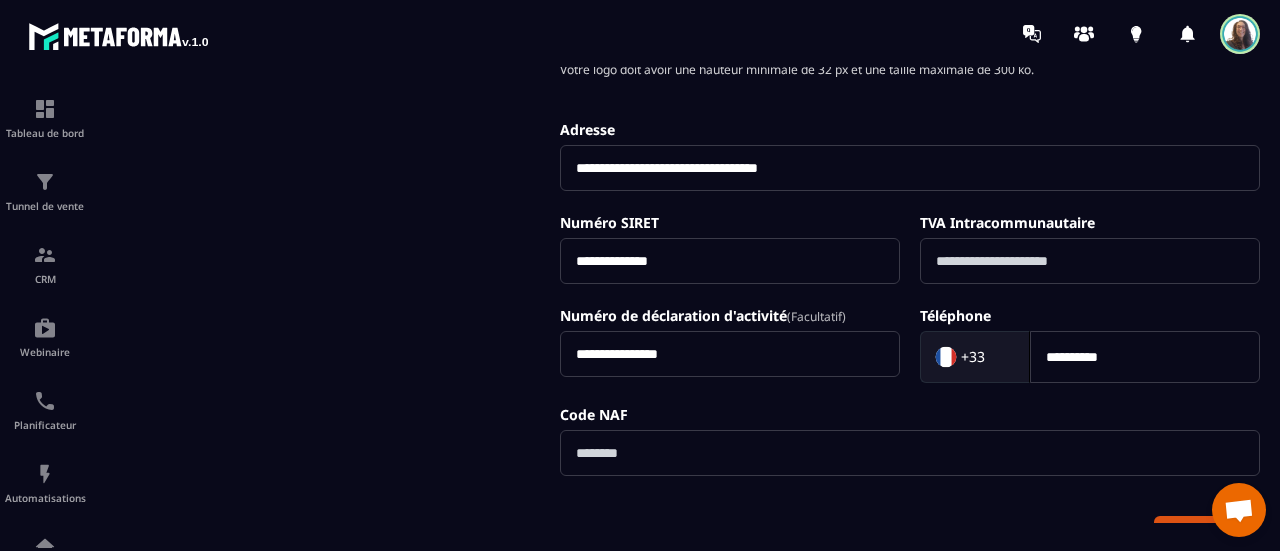 type on "*********" 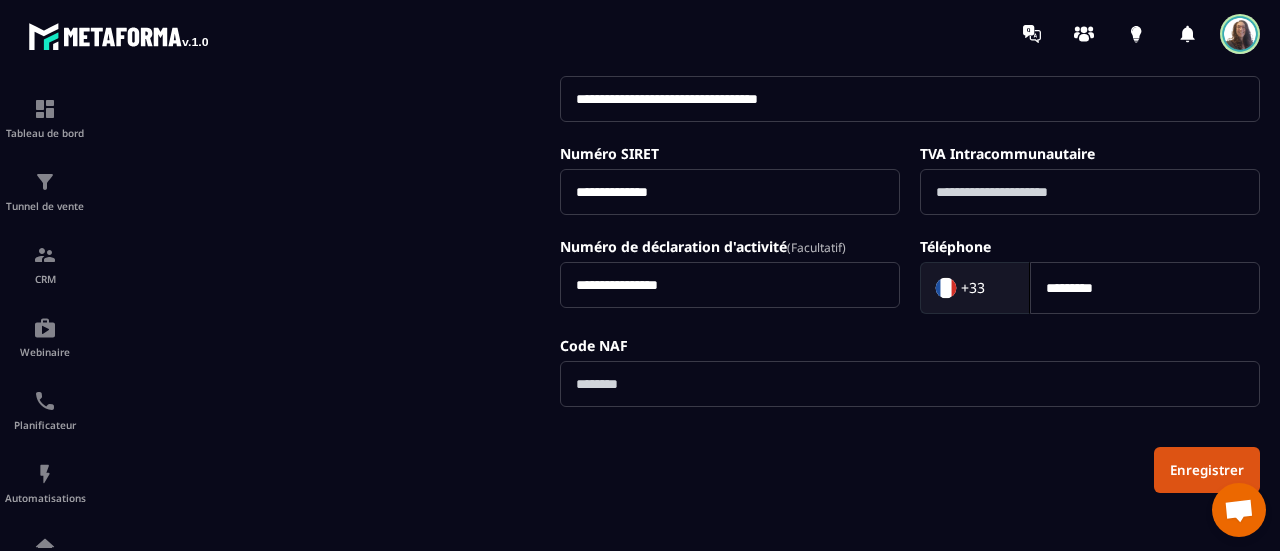 scroll, scrollTop: 600, scrollLeft: 0, axis: vertical 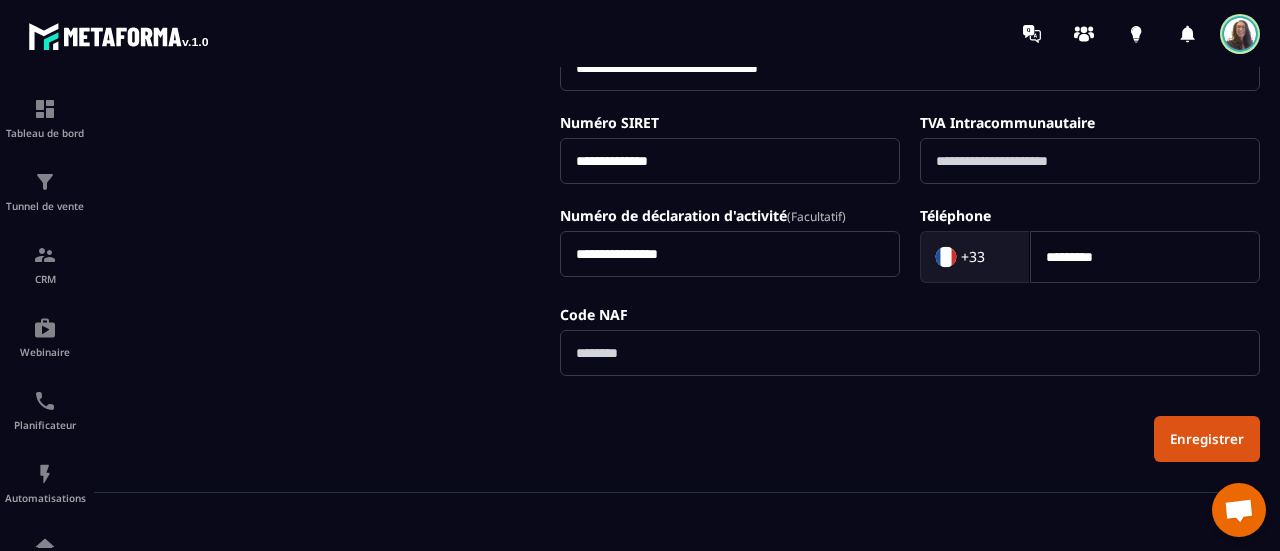click at bounding box center (910, 353) 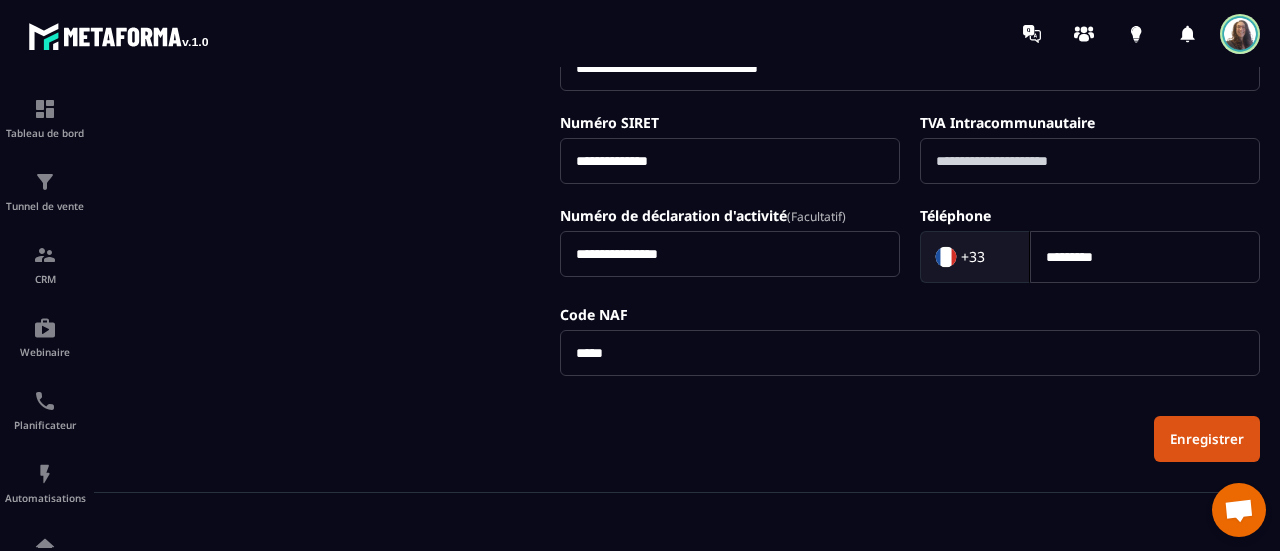type on "*****" 